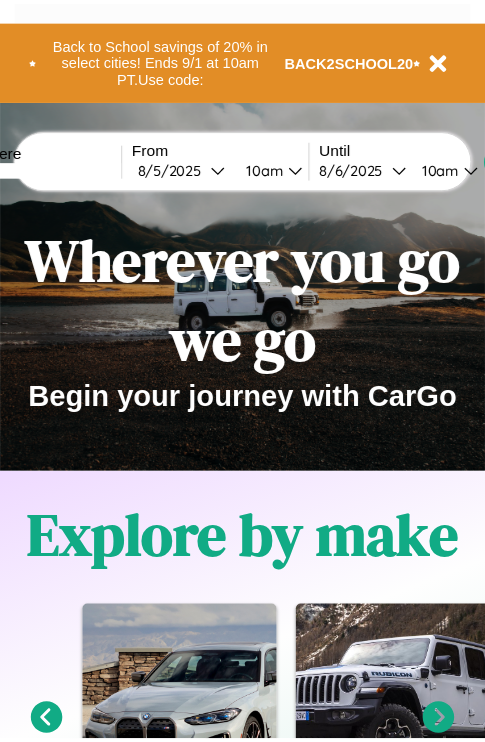 scroll, scrollTop: 0, scrollLeft: 0, axis: both 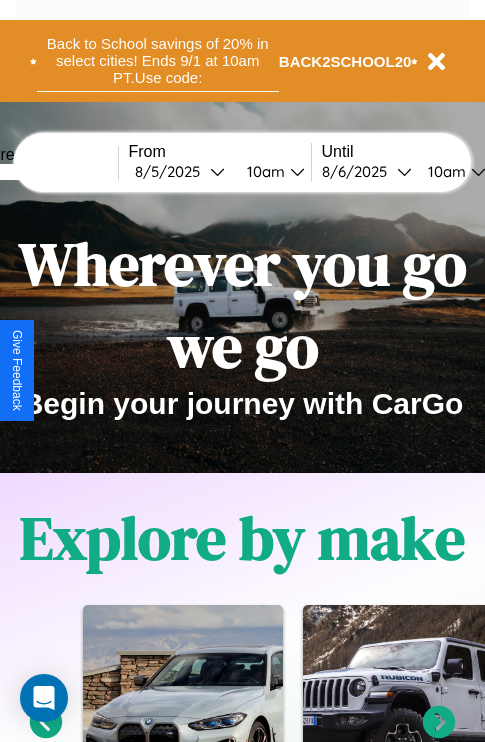 click on "Back to School savings of 20% in select cities! Ends 9/1 at 10am PT.  Use code:" at bounding box center [158, 61] 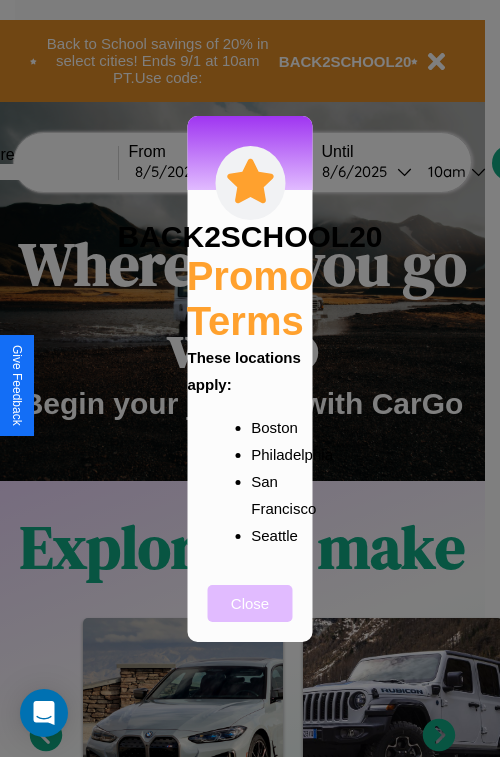 click on "Close" at bounding box center [250, 603] 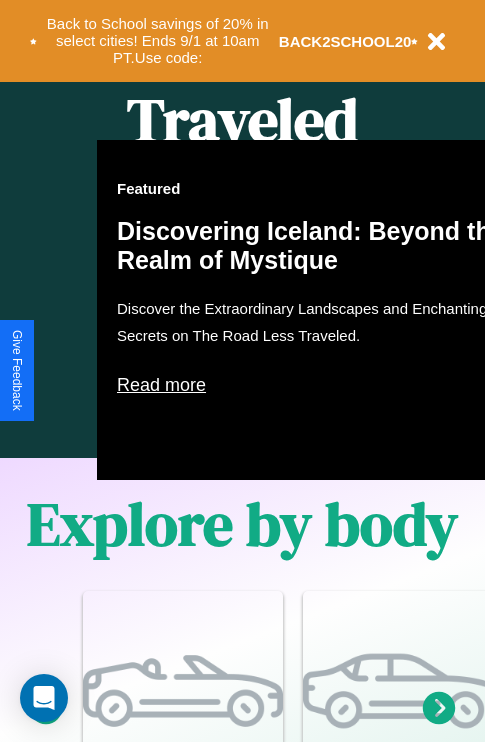 scroll, scrollTop: 1947, scrollLeft: 0, axis: vertical 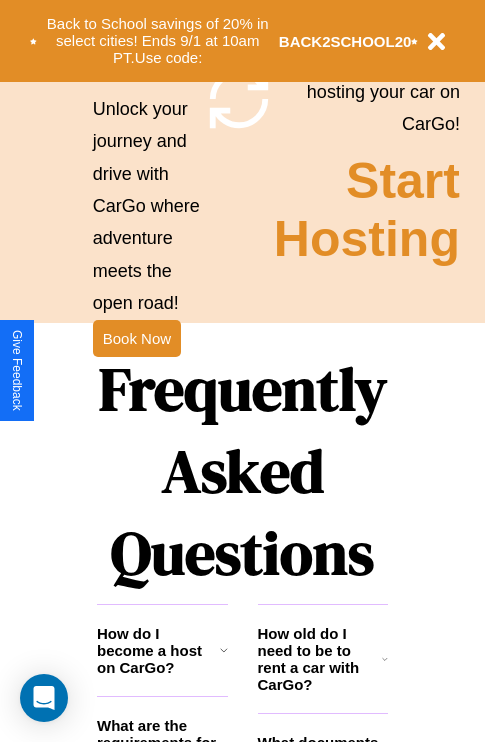 click on "Frequently Asked Questions" at bounding box center [242, 471] 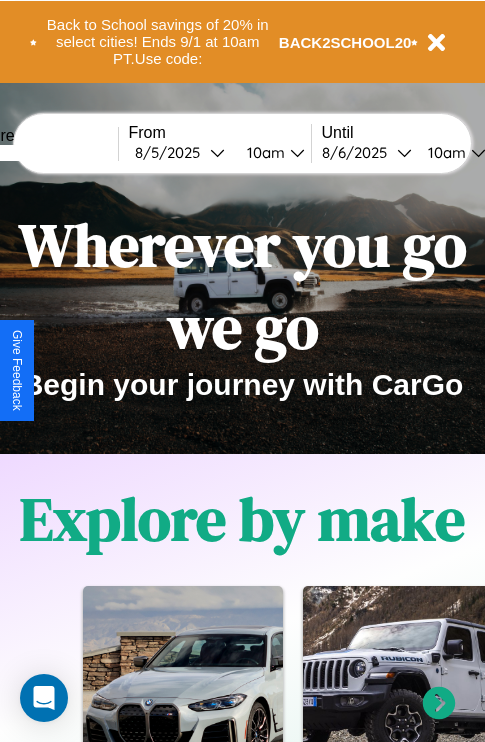 scroll, scrollTop: 0, scrollLeft: 0, axis: both 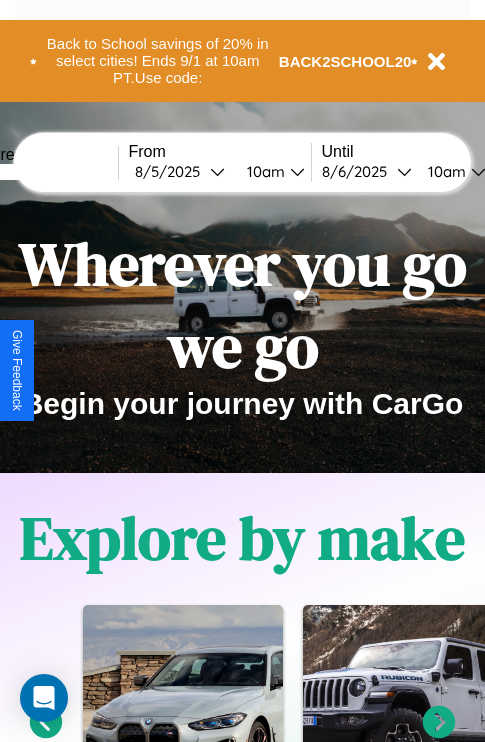 click at bounding box center (43, 172) 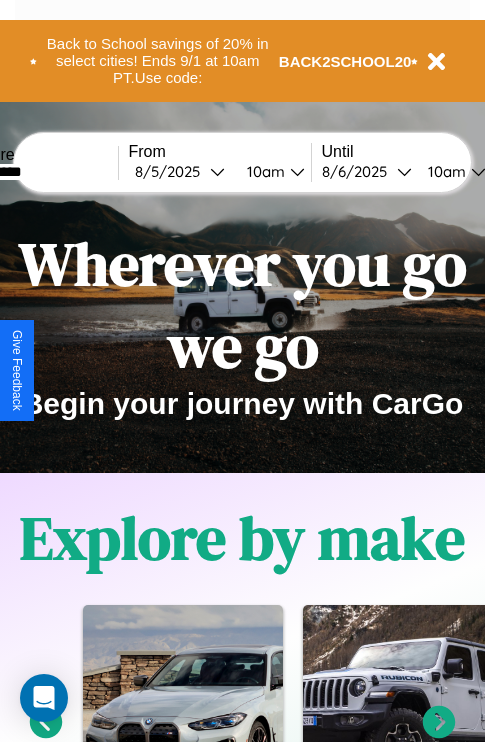type on "*********" 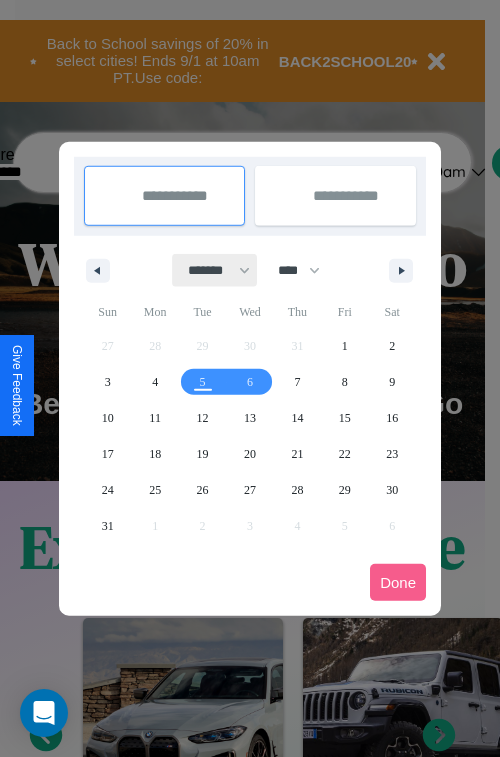 click on "******* ******** ***** ***** *** **** **** ****** ********* ******* ******** ********" at bounding box center (215, 270) 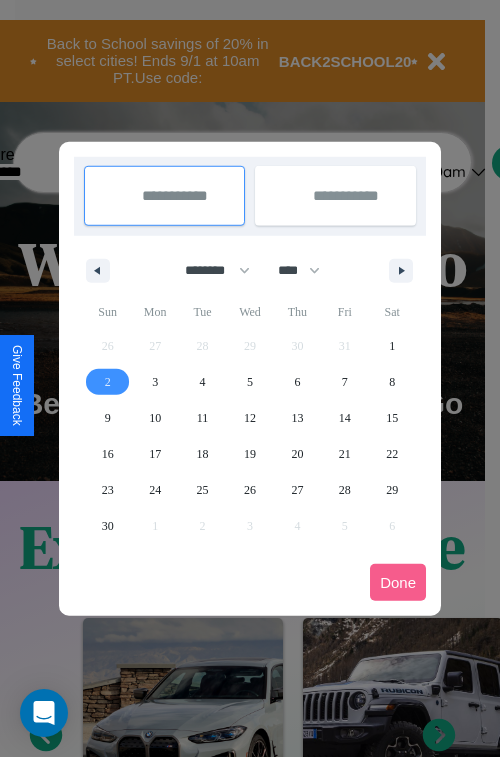 click on "2" at bounding box center [108, 382] 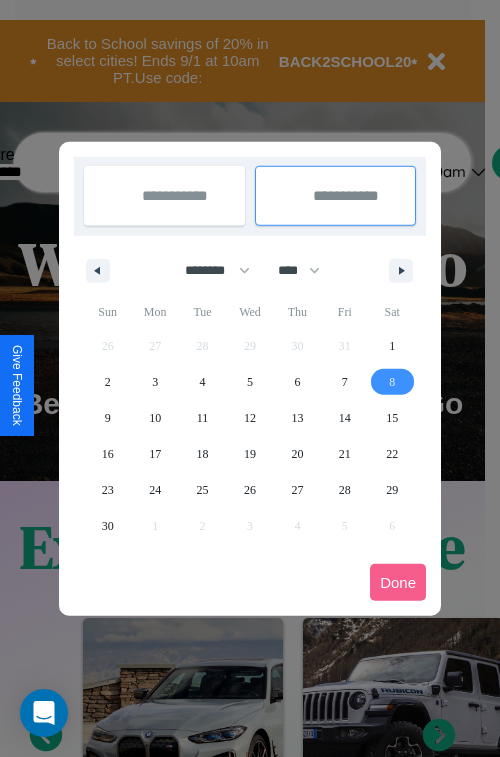 click on "8" at bounding box center [392, 382] 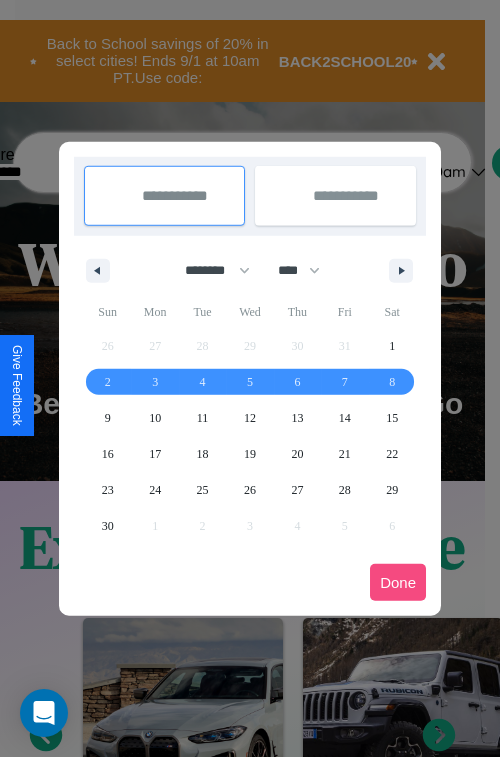 click on "Done" at bounding box center [398, 582] 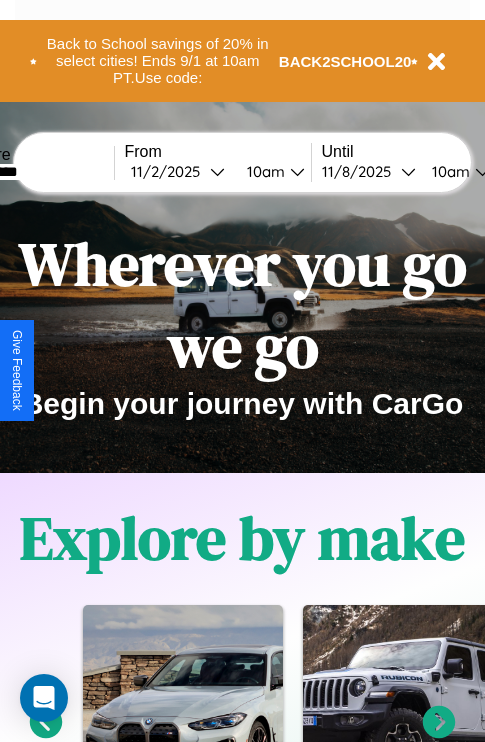 click on "10am" at bounding box center [263, 171] 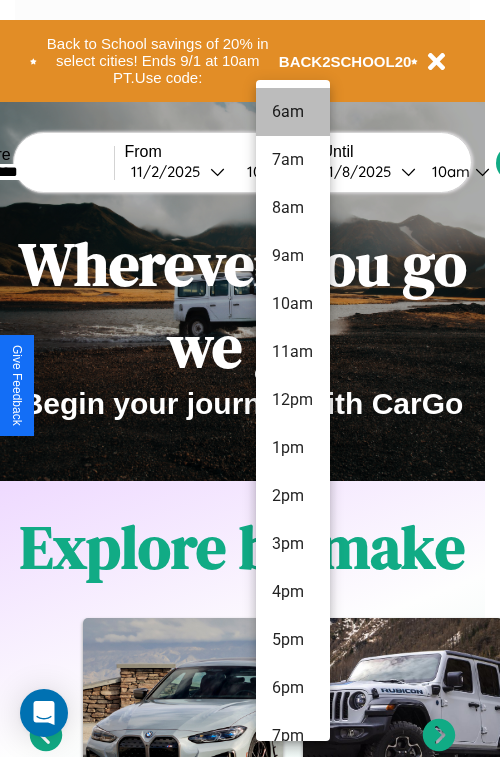 click on "6am" at bounding box center (293, 112) 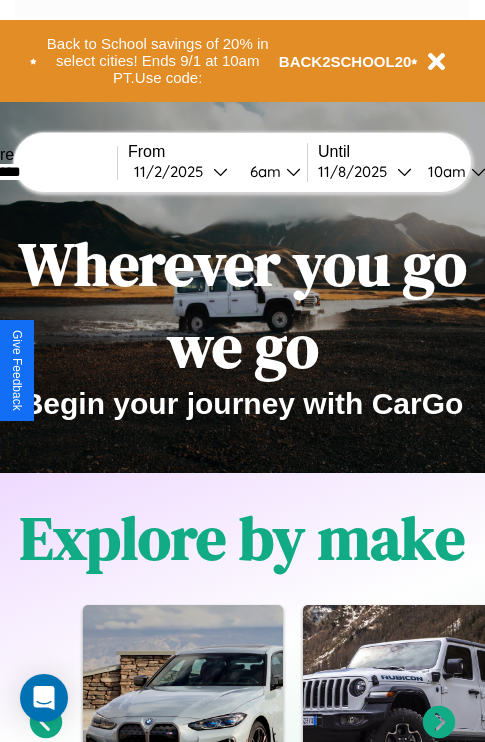 click on "10am" at bounding box center (444, 171) 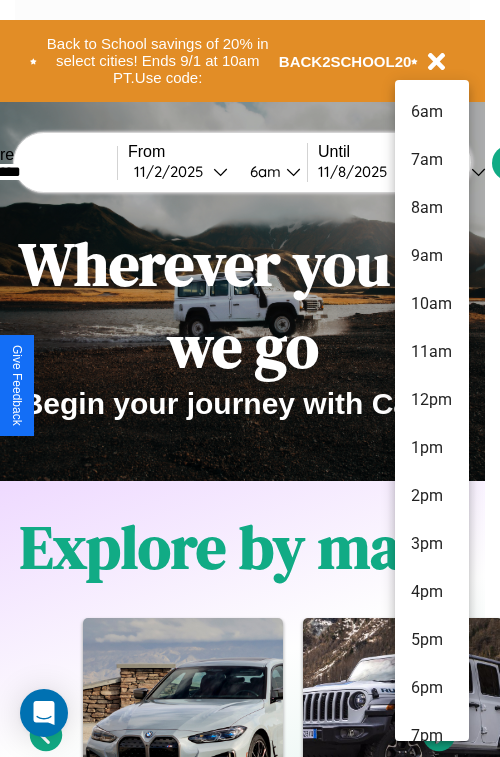 click on "7pm" at bounding box center (432, 736) 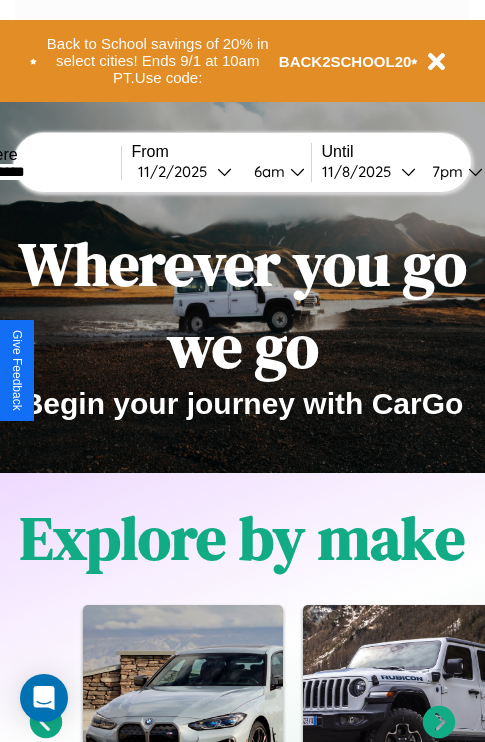 scroll, scrollTop: 0, scrollLeft: 65, axis: horizontal 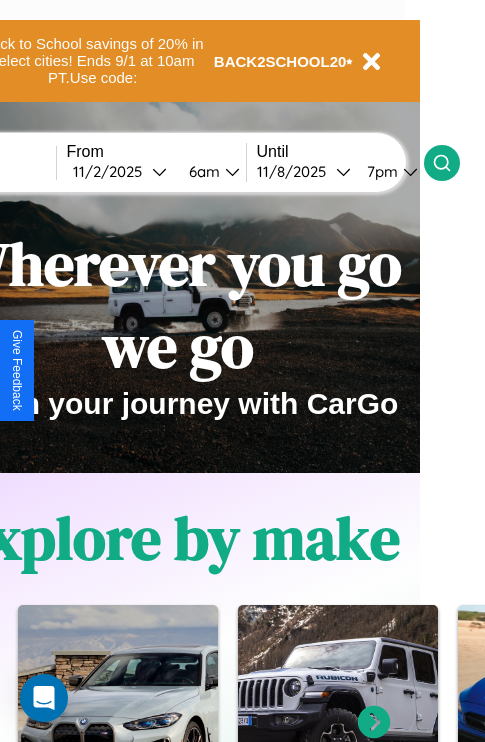 click 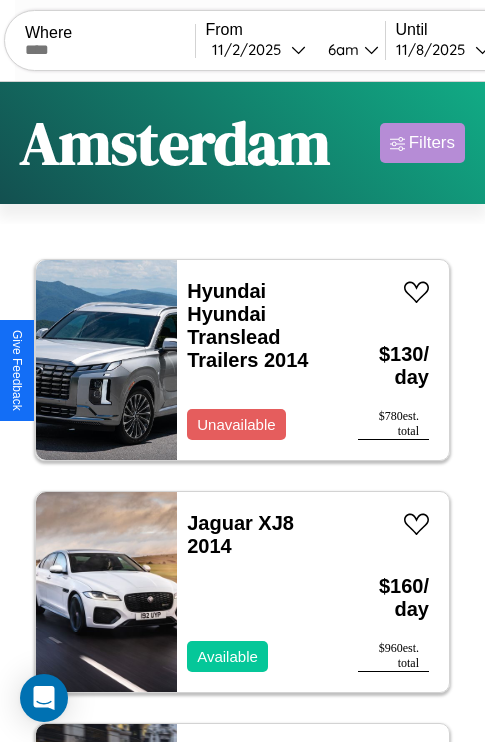 click on "Filters" at bounding box center (432, 143) 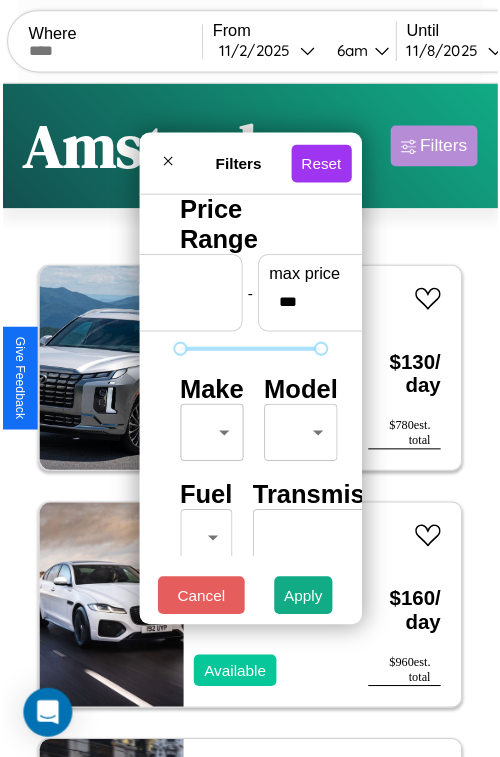 scroll, scrollTop: 59, scrollLeft: 0, axis: vertical 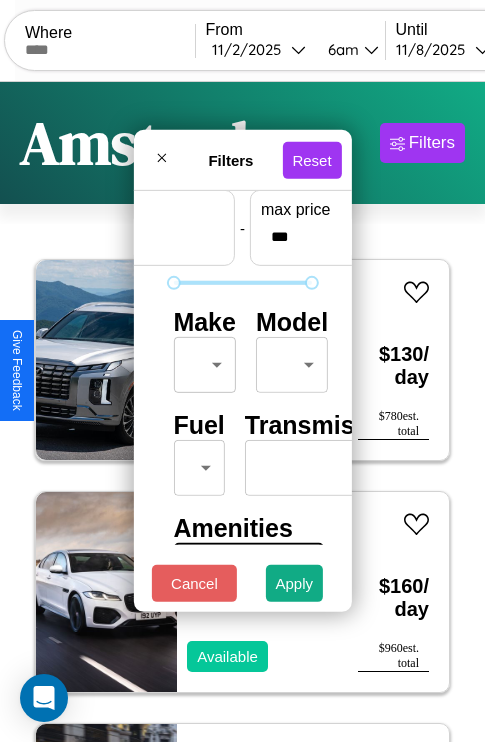 click on "CarGo Where From 11 / 2 / 2025 6am Until 11 / 8 / 2025 7pm Become a Host Login Sign Up Amsterdam Filters 45  cars in this area These cars can be picked up in this city. Hyundai   Hyundai Translead Trailers   2014 Unavailable $ 130  / day $ 780  est. total Jaguar   XJ8   2014 Available $ 160  / day $ 960  est. total Lexus   LC   2017 Unavailable $ 130  / day $ 780  est. total Hummer   H3   2023 Unavailable $ 170  / day $ 1020  est. total Volvo   B9S   2018 Available $ 200  / day $ 1200  est. total Hyundai   Genesis Coupe   2024 Unavailable $ 130  / day $ 780  est. total Buick   Terraza   2014 Available $ 110  / day $ 660  est. total Chrysler   LHS   2016 Available $ 150  / day $ 900  est. total Lamborghini   Huracan   2016 Available $ 200  / day $ 1200  est. total BMW   R 1100 RT   2016 Available $ 130  / day $ 780  est. total GMC   W3   2023 Unavailable $ 150  / day $ 900  est. total Jeep   Wagoneer S   2022 Unavailable $ 40  / day $ 240  est. total Ferrari   599 GTO   2021 Available $ 120  / day $ 720 Kia" at bounding box center [242, 412] 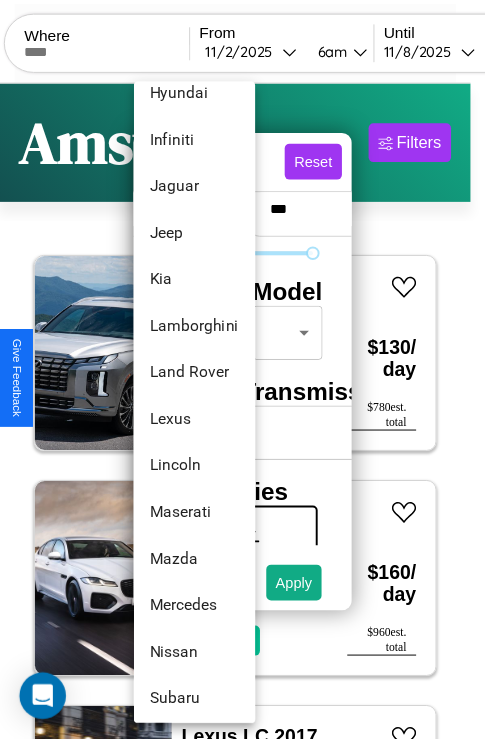 scroll, scrollTop: 902, scrollLeft: 0, axis: vertical 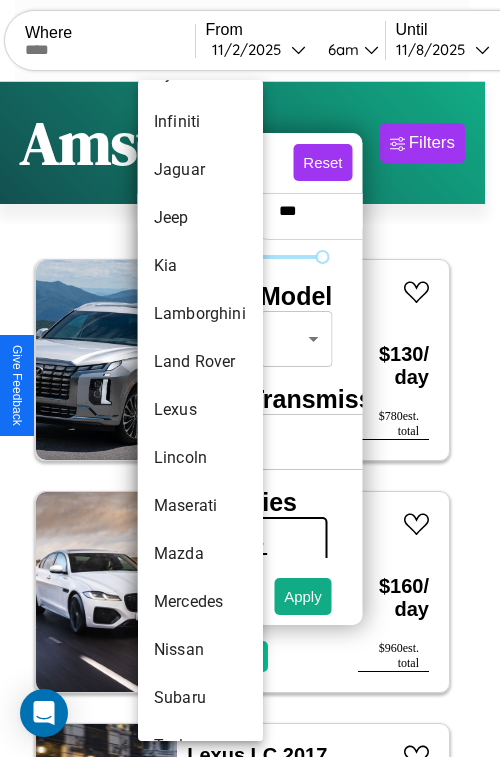 click on "Lexus" at bounding box center [200, 410] 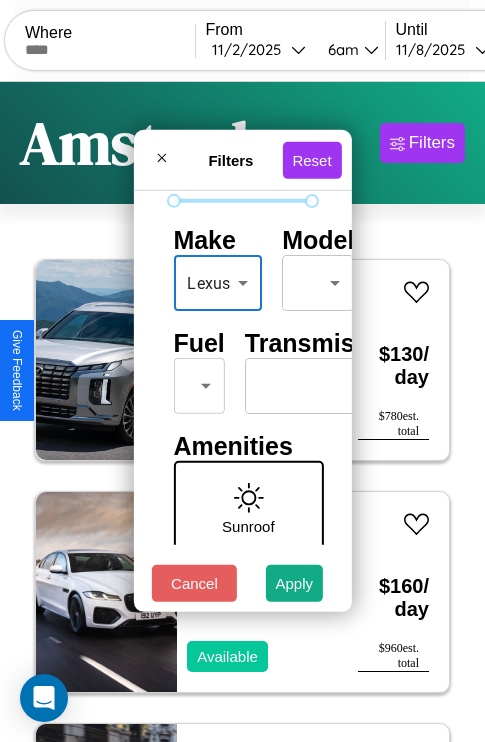 scroll, scrollTop: 162, scrollLeft: 0, axis: vertical 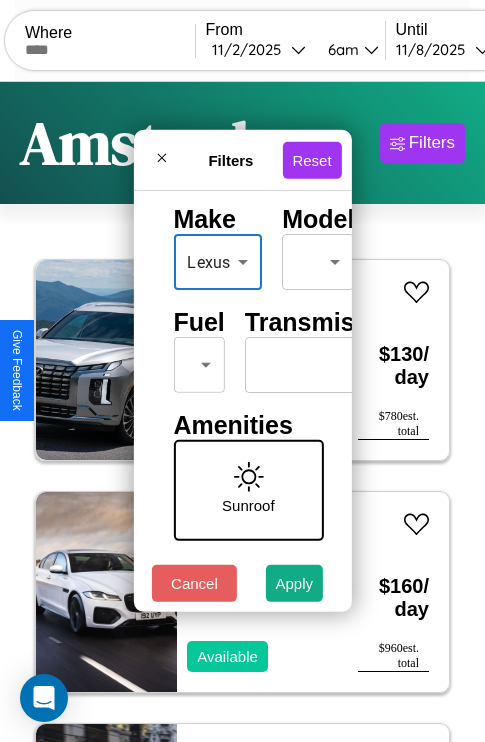 click on "CarGo Where From 11 / 2 / 2025 6am Until 11 / 8 / 2025 7pm Become a Host Login Sign Up Amsterdam Filters 45  cars in this area These cars can be picked up in this city. Hyundai   Hyundai Translead Trailers   2014 Unavailable $ 130  / day $ 780  est. total Jaguar   XJ8   2014 Available $ 160  / day $ 960  est. total Lexus   LC   2017 Unavailable $ 130  / day $ 780  est. total Hummer   H3   2023 Unavailable $ 170  / day $ 1020  est. total Volvo   B9S   2018 Available $ 200  / day $ 1200  est. total Hyundai   Genesis Coupe   2024 Unavailable $ 130  / day $ 780  est. total Buick   Terraza   2014 Available $ 110  / day $ 660  est. total Chrysler   LHS   2016 Available $ 150  / day $ 900  est. total Lamborghini   Huracan   2016 Available $ 200  / day $ 1200  est. total BMW   R 1100 RT   2016 Available $ 130  / day $ 780  est. total GMC   W3   2023 Unavailable $ 150  / day $ 900  est. total Jeep   Wagoneer S   2022 Unavailable $ 40  / day $ 240  est. total Ferrari   599 GTO   2021 Available $ 120  / day $ 720 Kia" at bounding box center [242, 412] 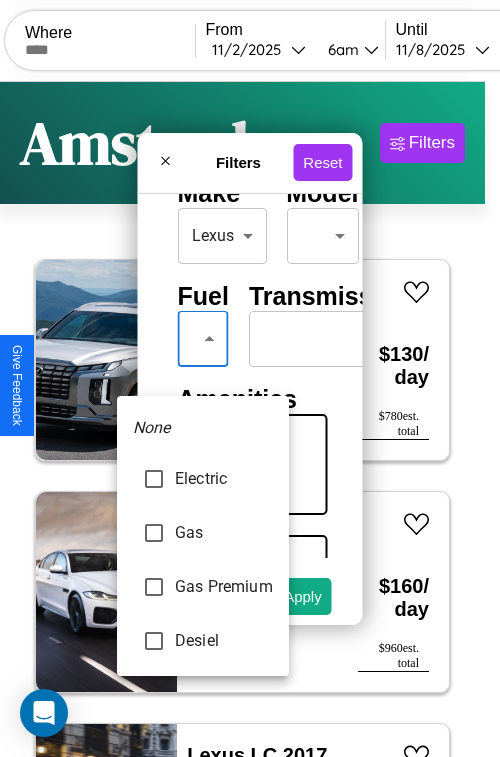 type on "******" 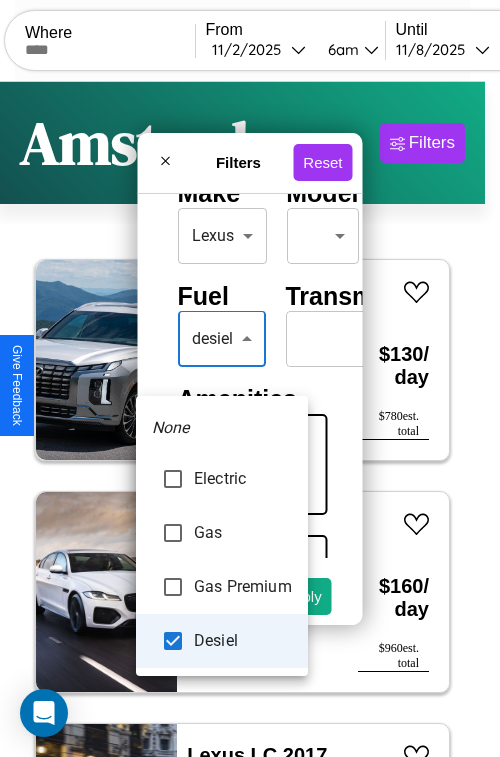 click at bounding box center [250, 378] 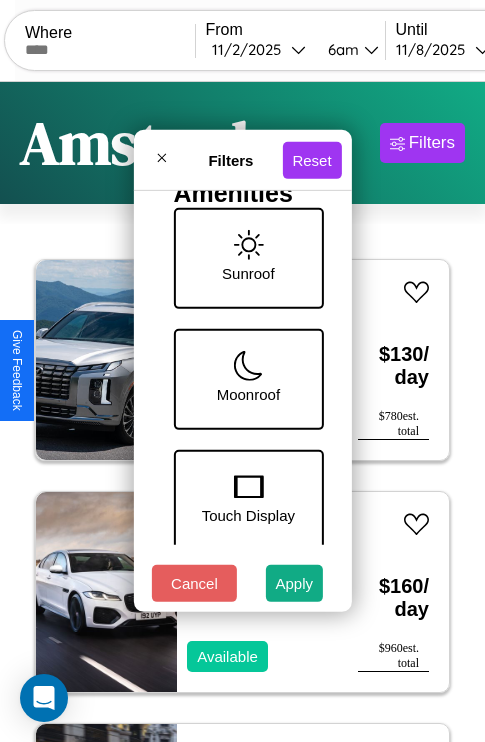 scroll, scrollTop: 409, scrollLeft: 0, axis: vertical 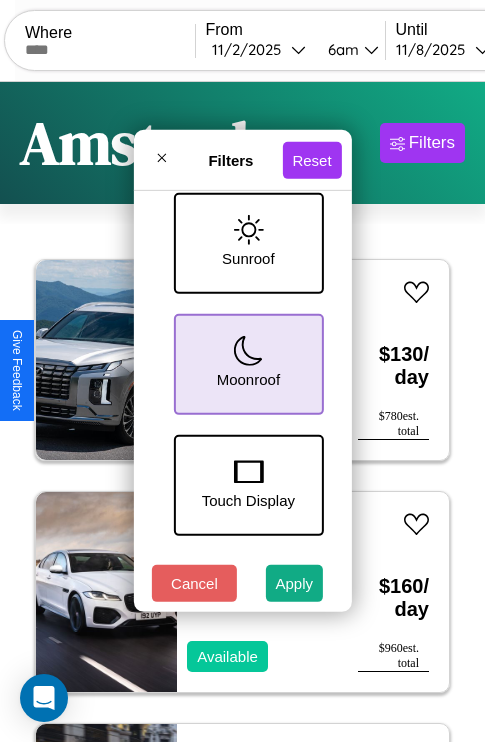 click 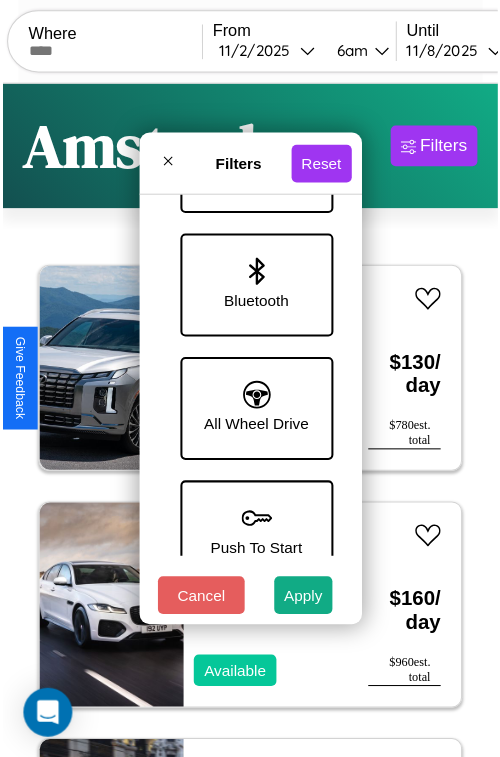 scroll, scrollTop: 1374, scrollLeft: 0, axis: vertical 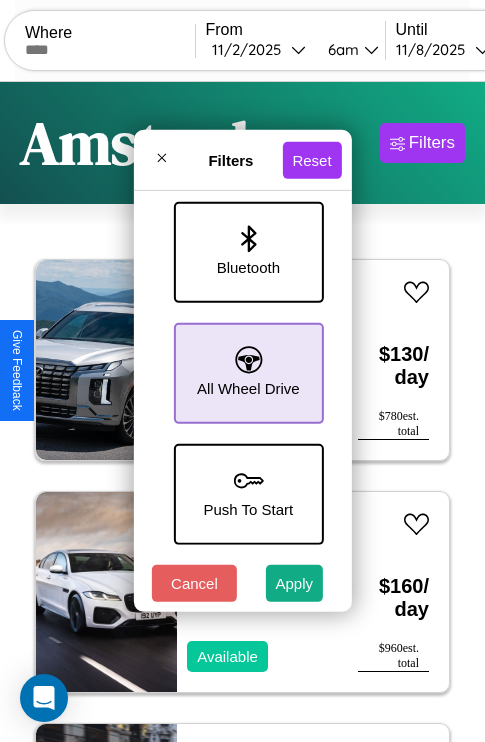 click 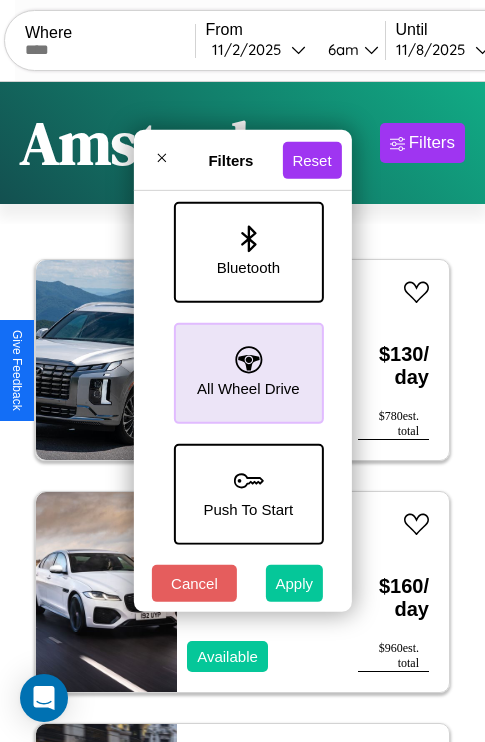click on "Apply" at bounding box center (295, 583) 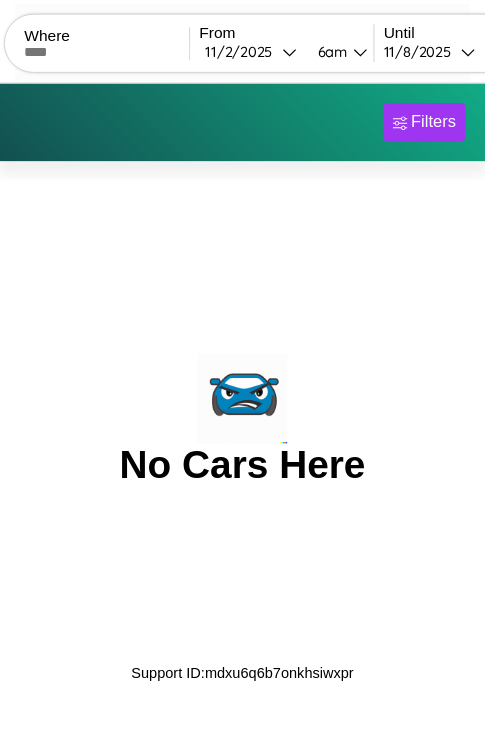 scroll, scrollTop: 0, scrollLeft: 0, axis: both 